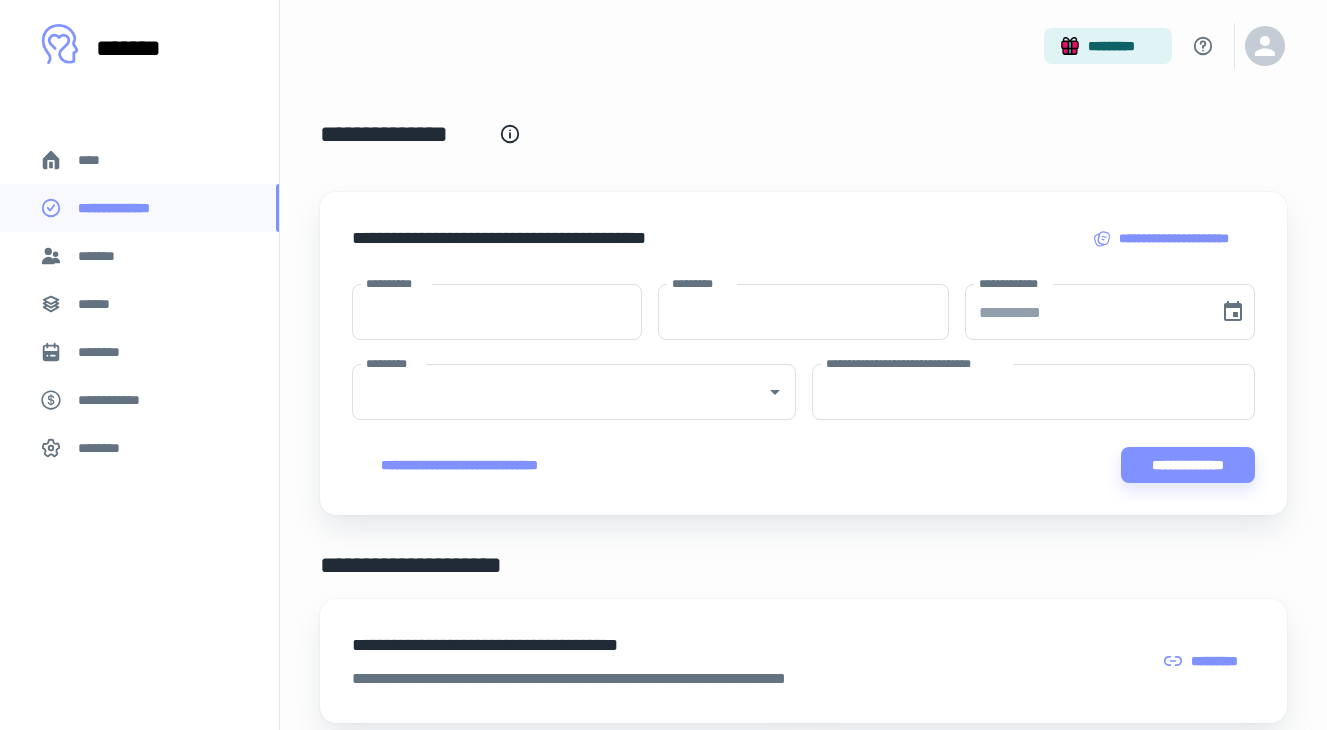 scroll, scrollTop: 894, scrollLeft: 0, axis: vertical 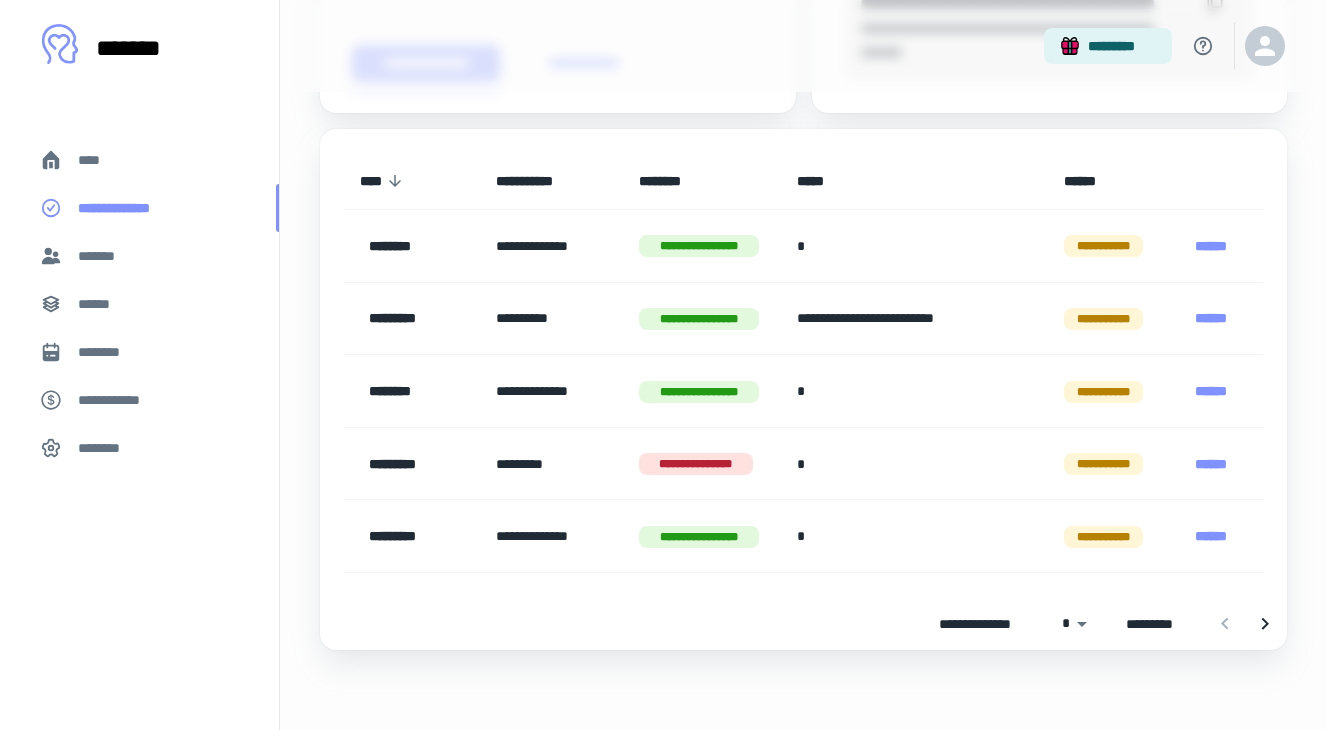 click on "**********" at bounding box center [139, 208] 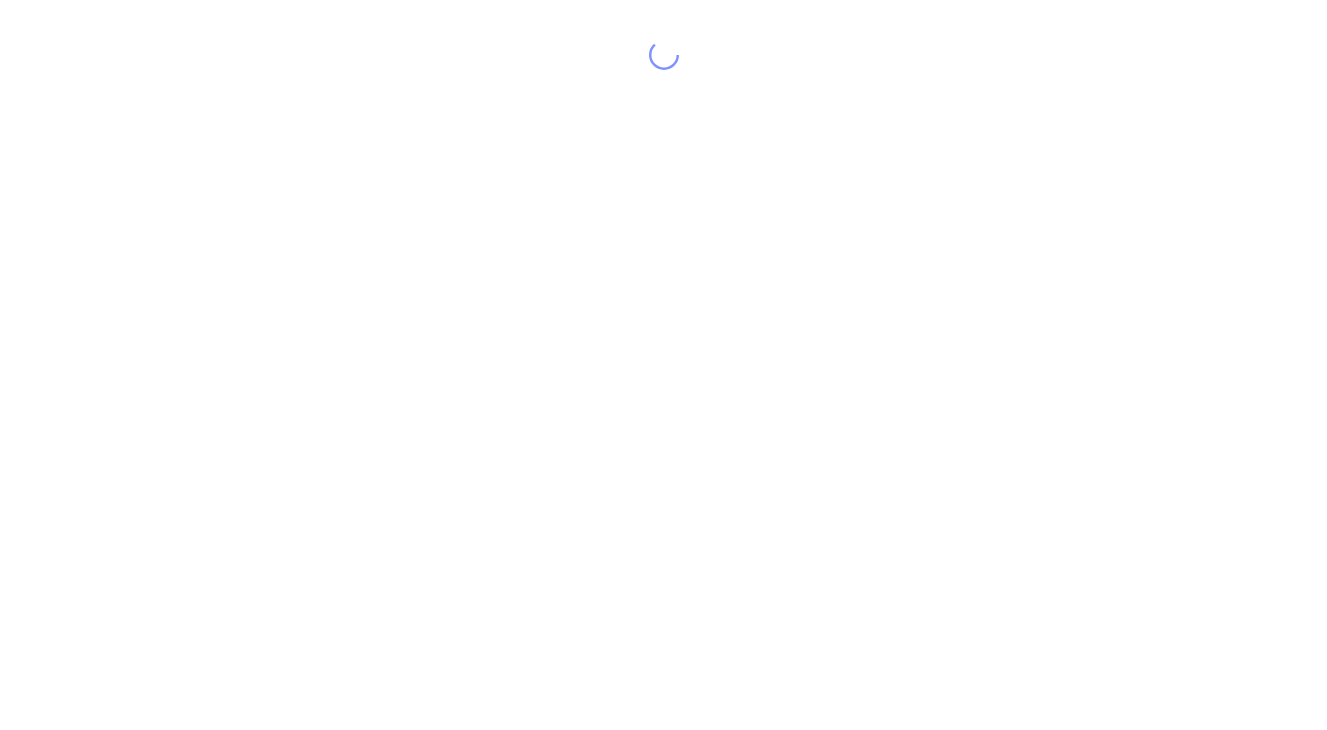 scroll, scrollTop: 40, scrollLeft: 0, axis: vertical 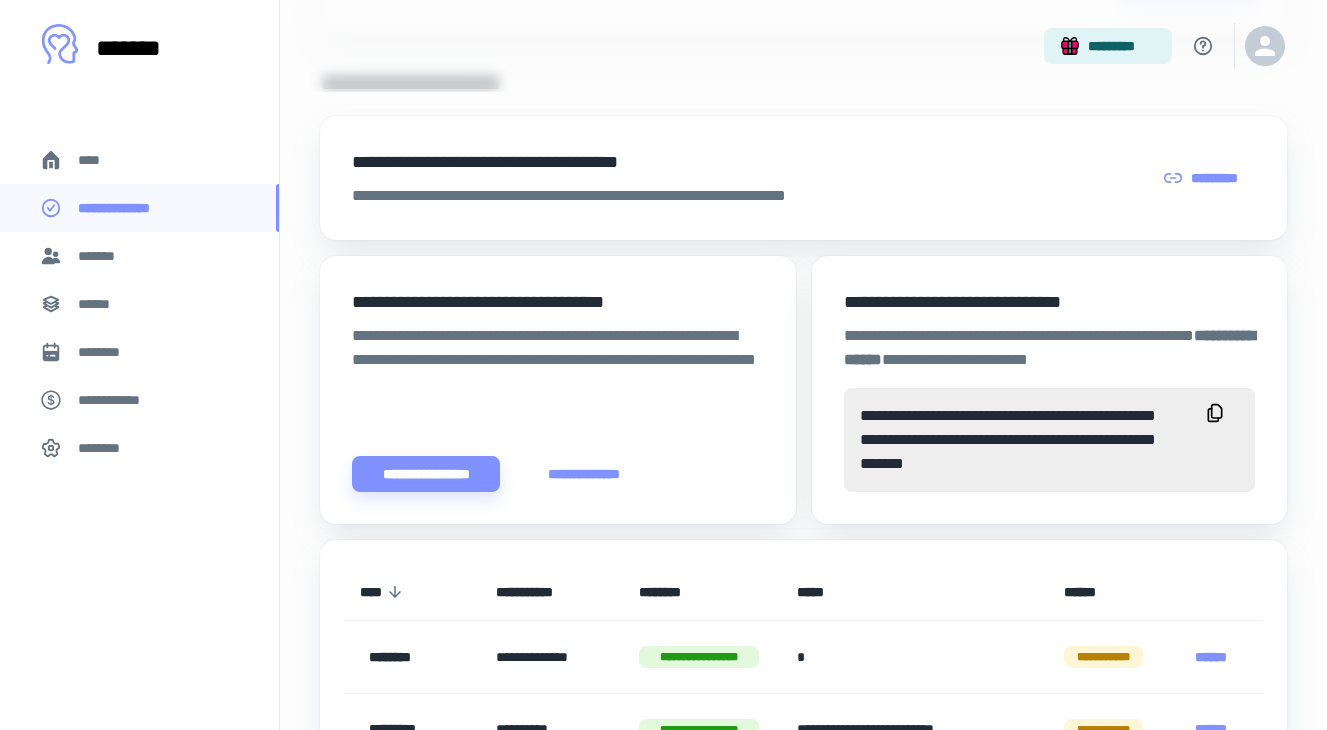 click on "*******" at bounding box center [139, 256] 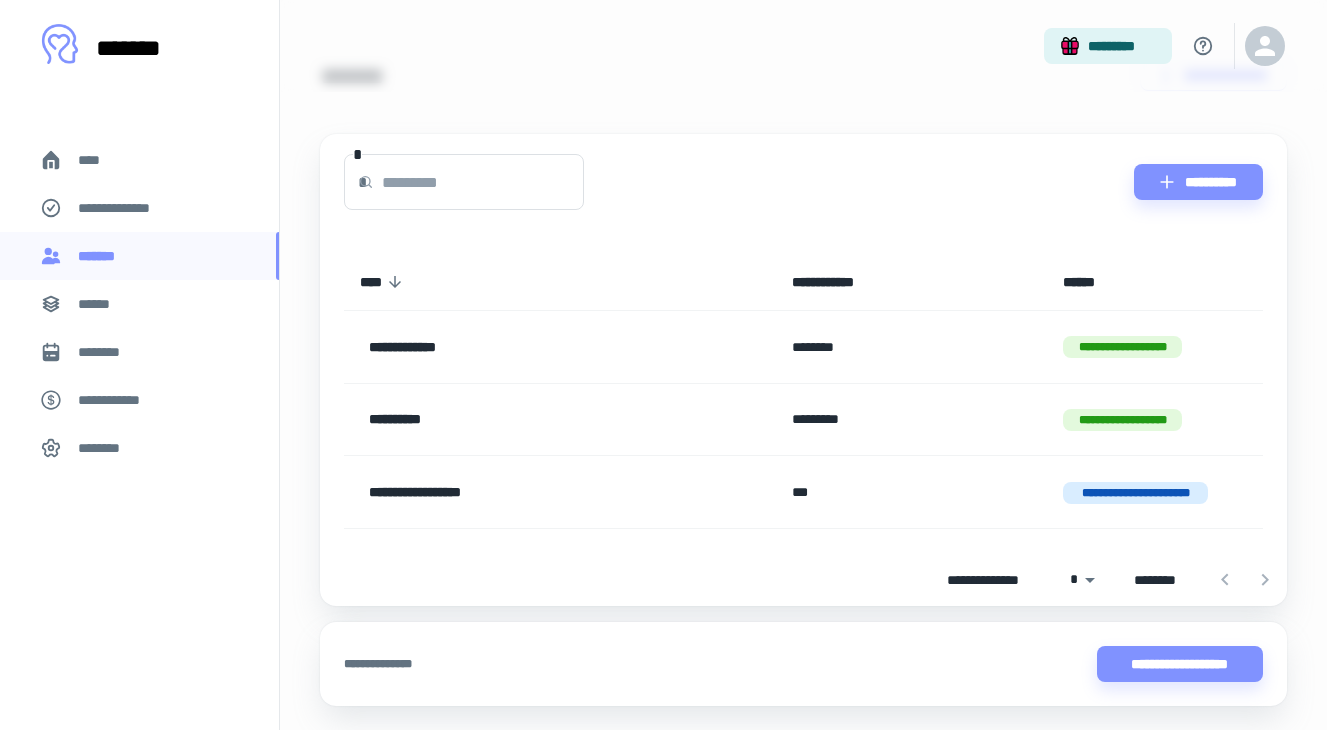 scroll, scrollTop: 0, scrollLeft: 0, axis: both 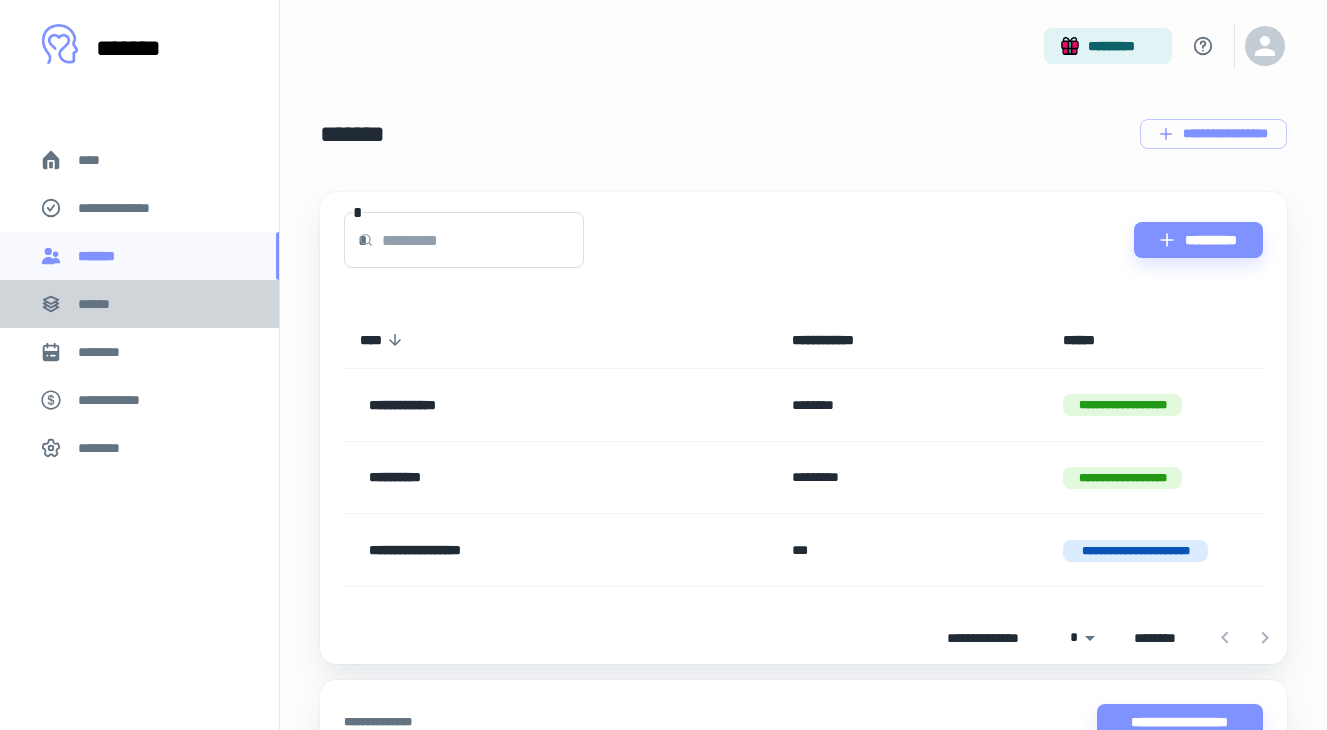 click on "******" at bounding box center (139, 304) 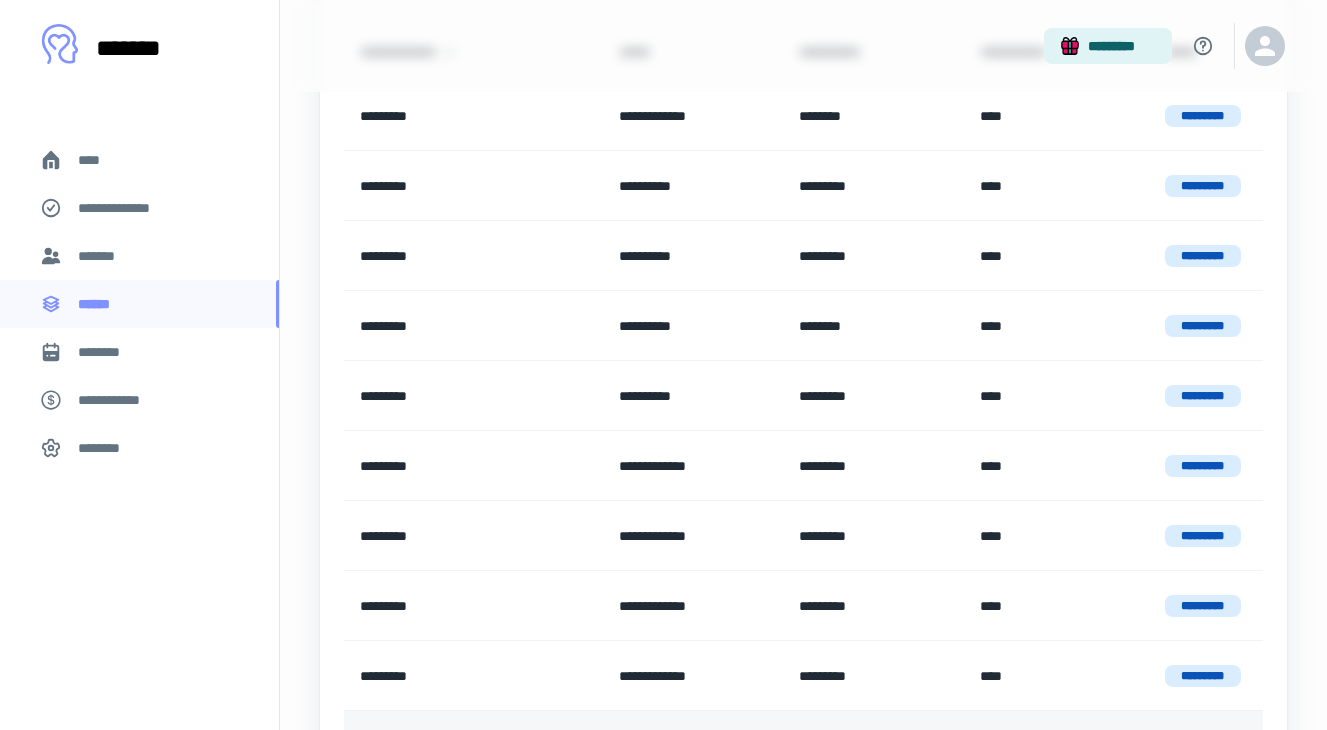 scroll, scrollTop: 0, scrollLeft: 0, axis: both 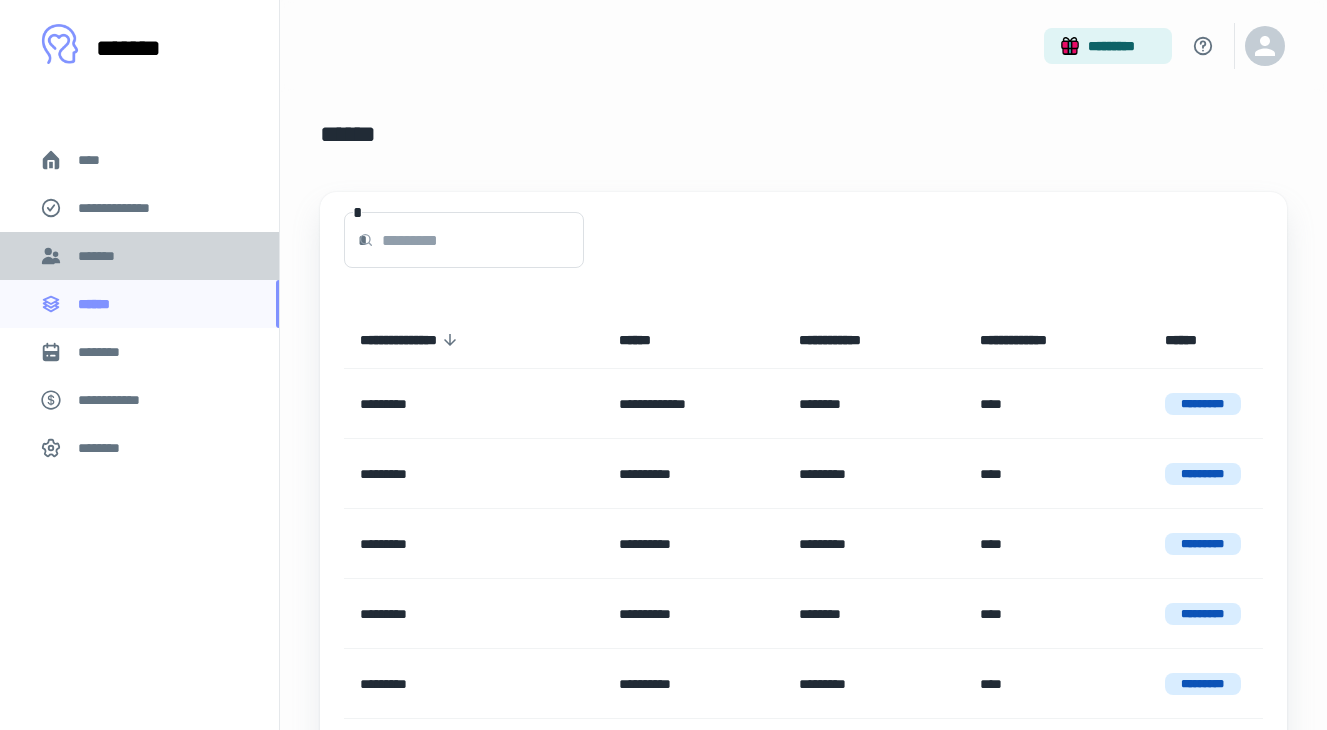 click on "*******" at bounding box center (139, 256) 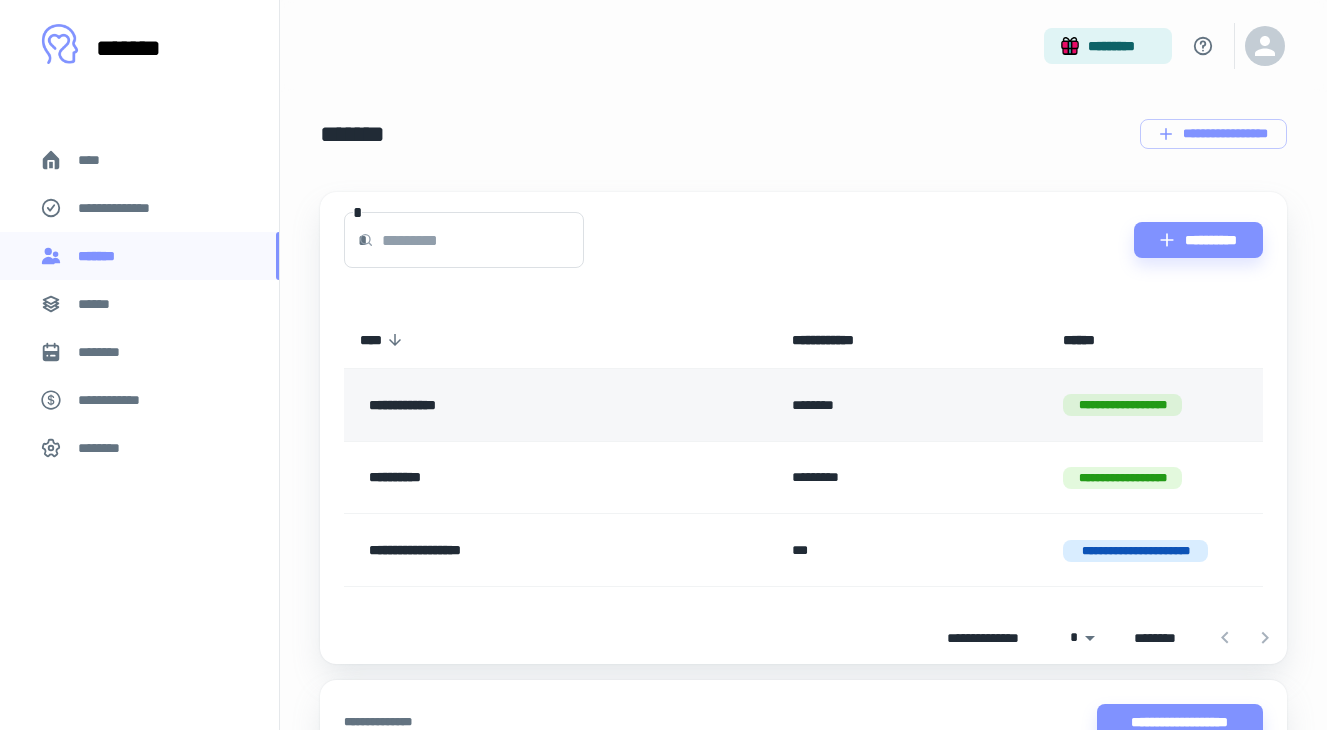 scroll, scrollTop: 114, scrollLeft: 0, axis: vertical 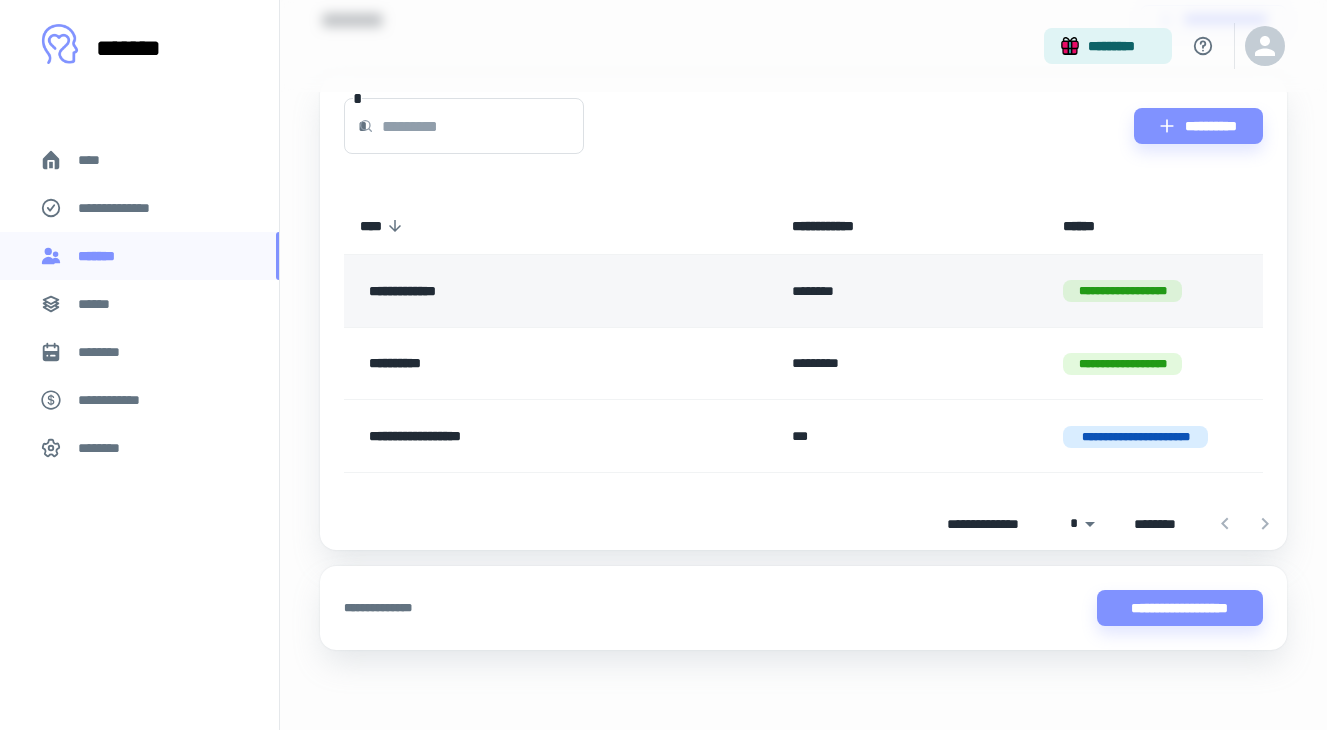 click on "********" at bounding box center [911, 291] 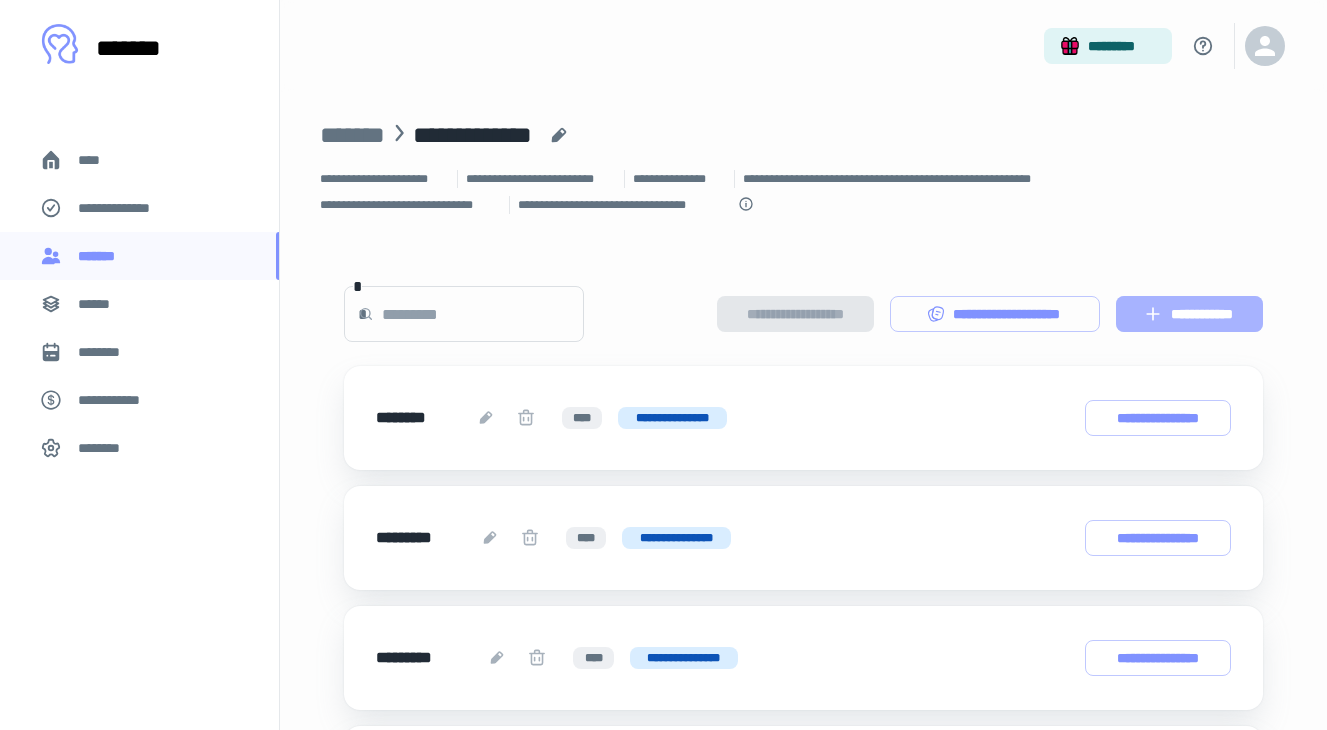 click on "**********" at bounding box center [1189, 314] 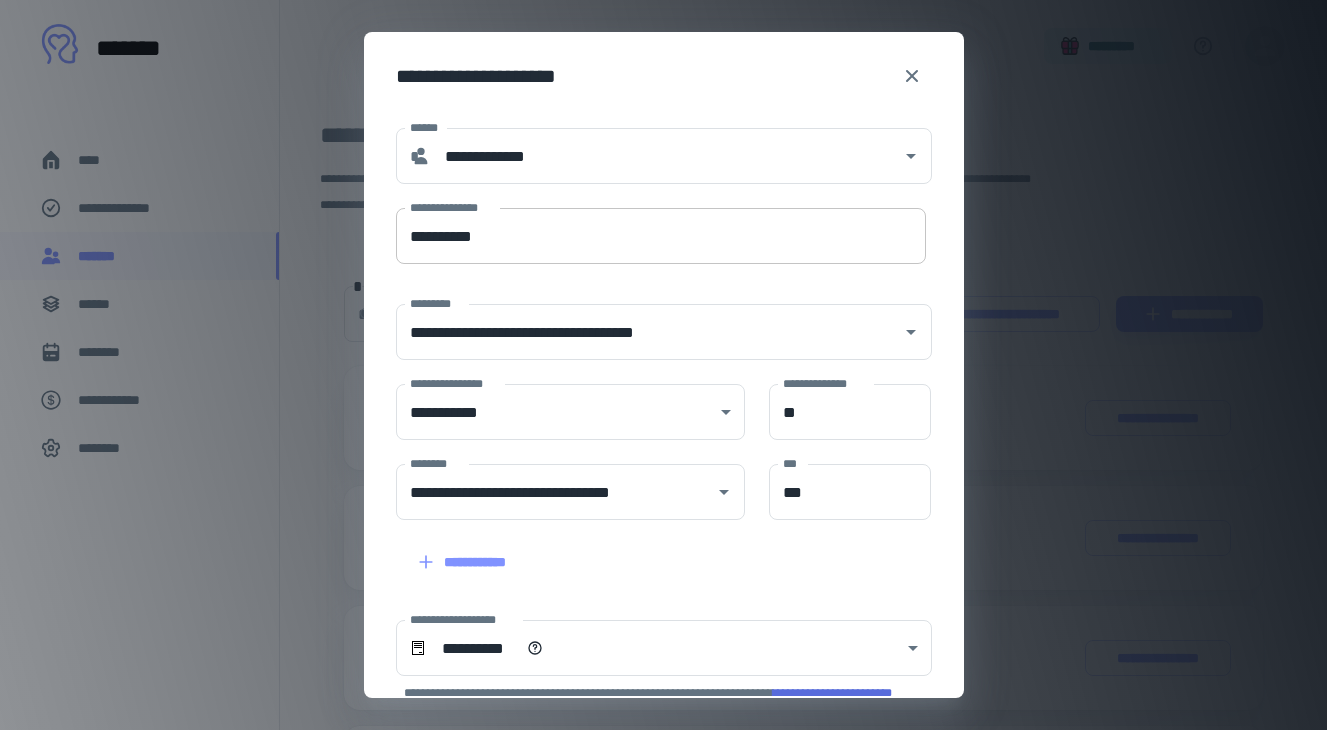 click on "**********" at bounding box center (661, 236) 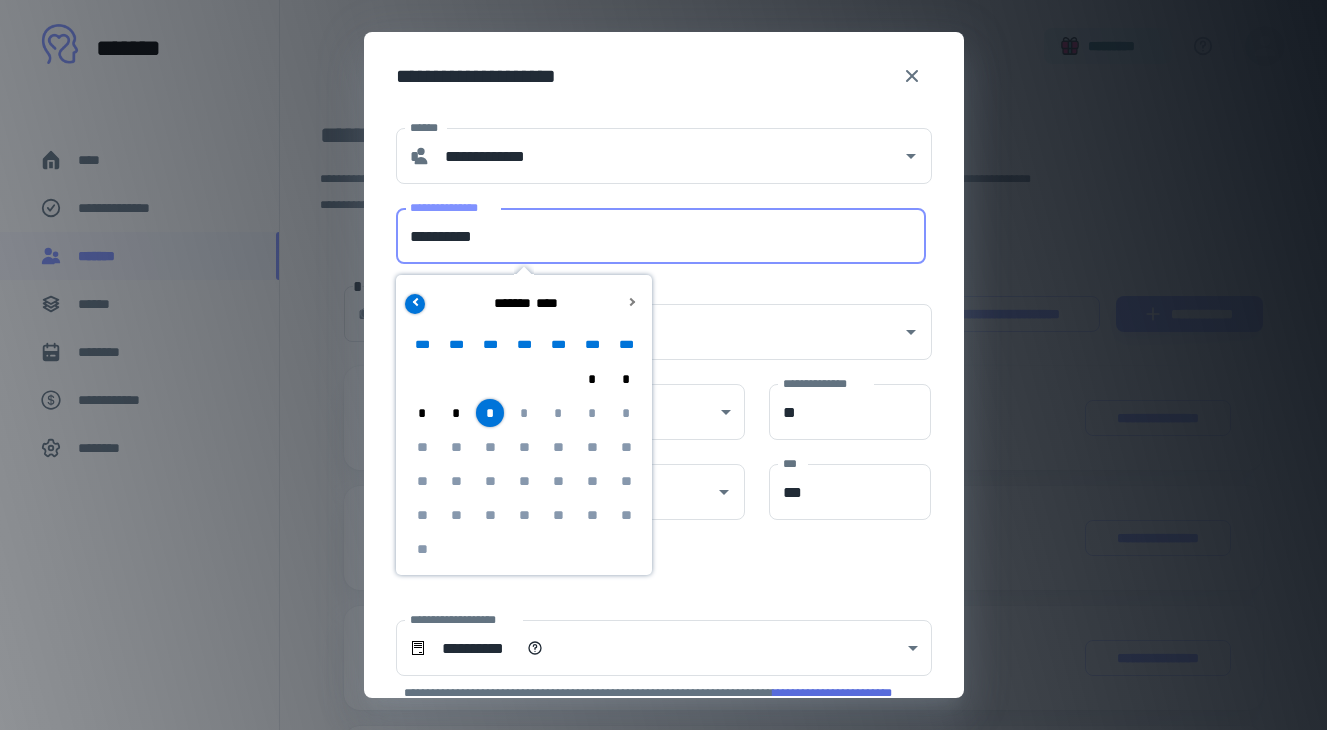 click at bounding box center (415, 304) 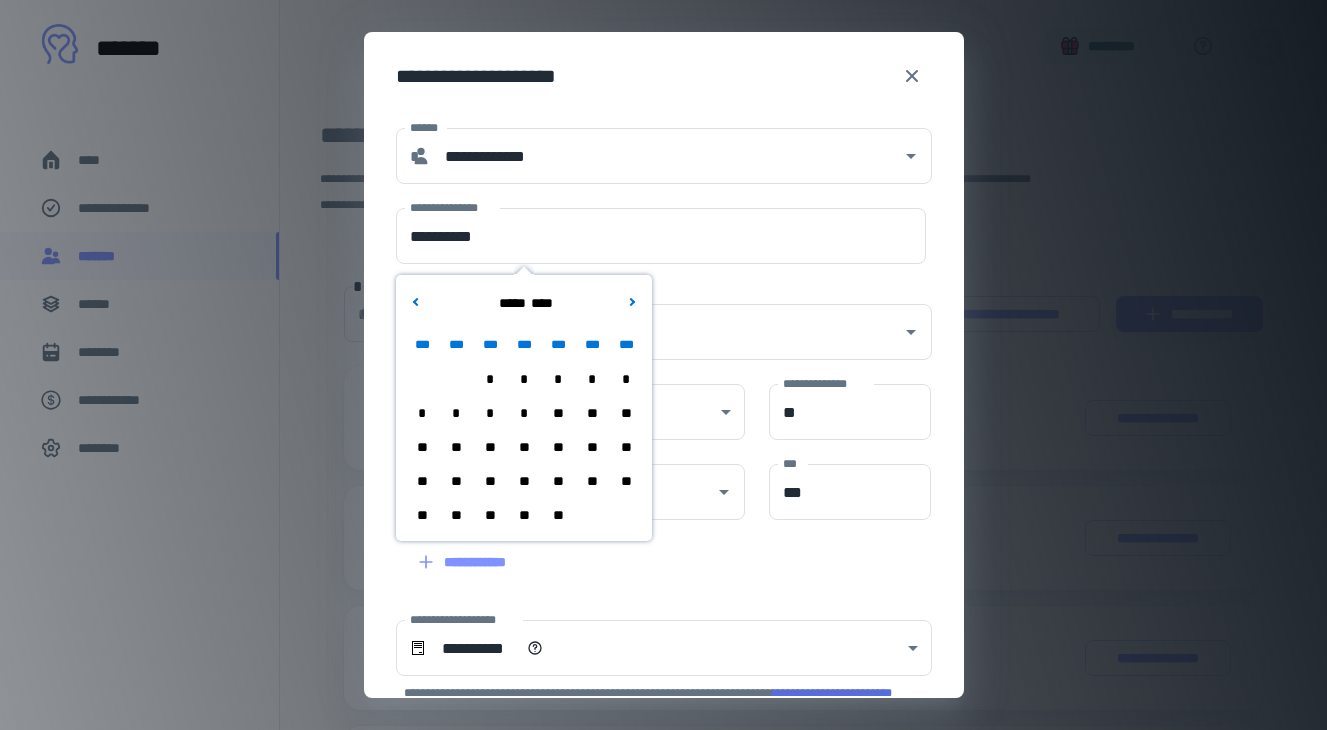 click on "**" at bounding box center (524, 447) 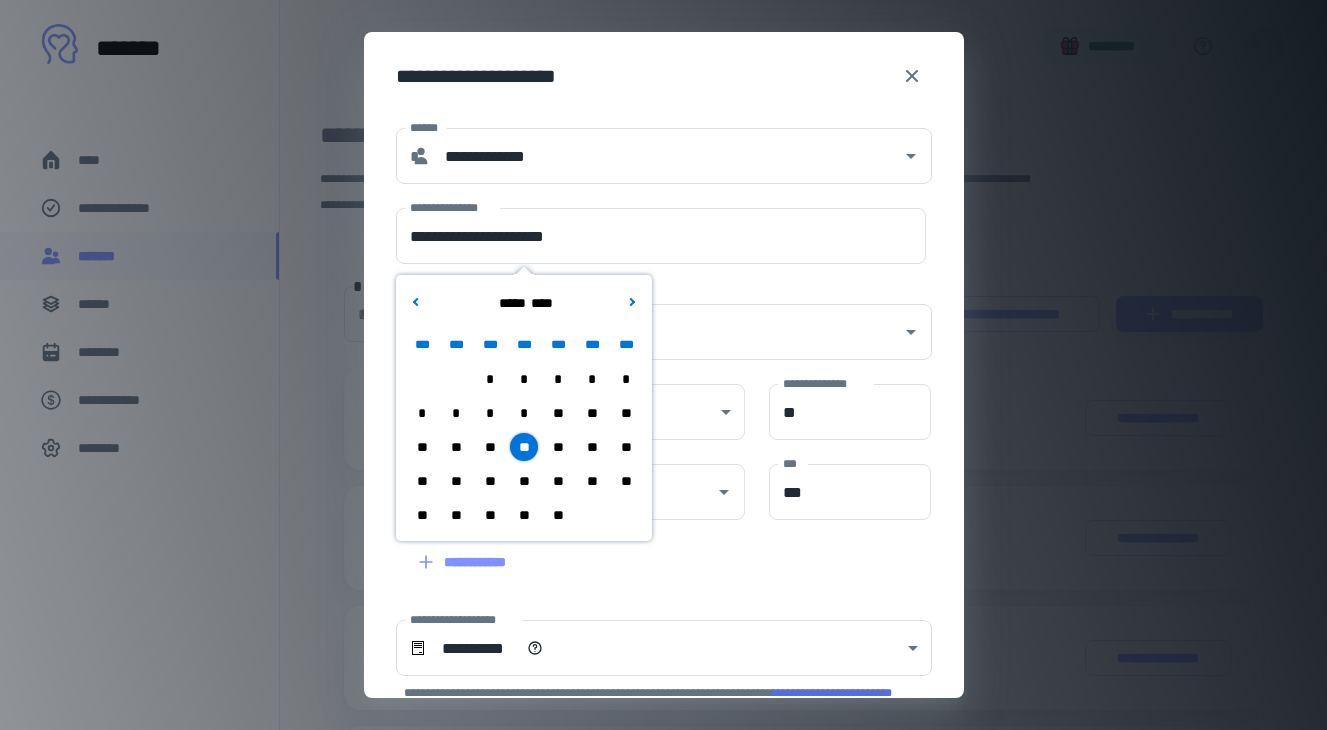 click on "**" at bounding box center [524, 515] 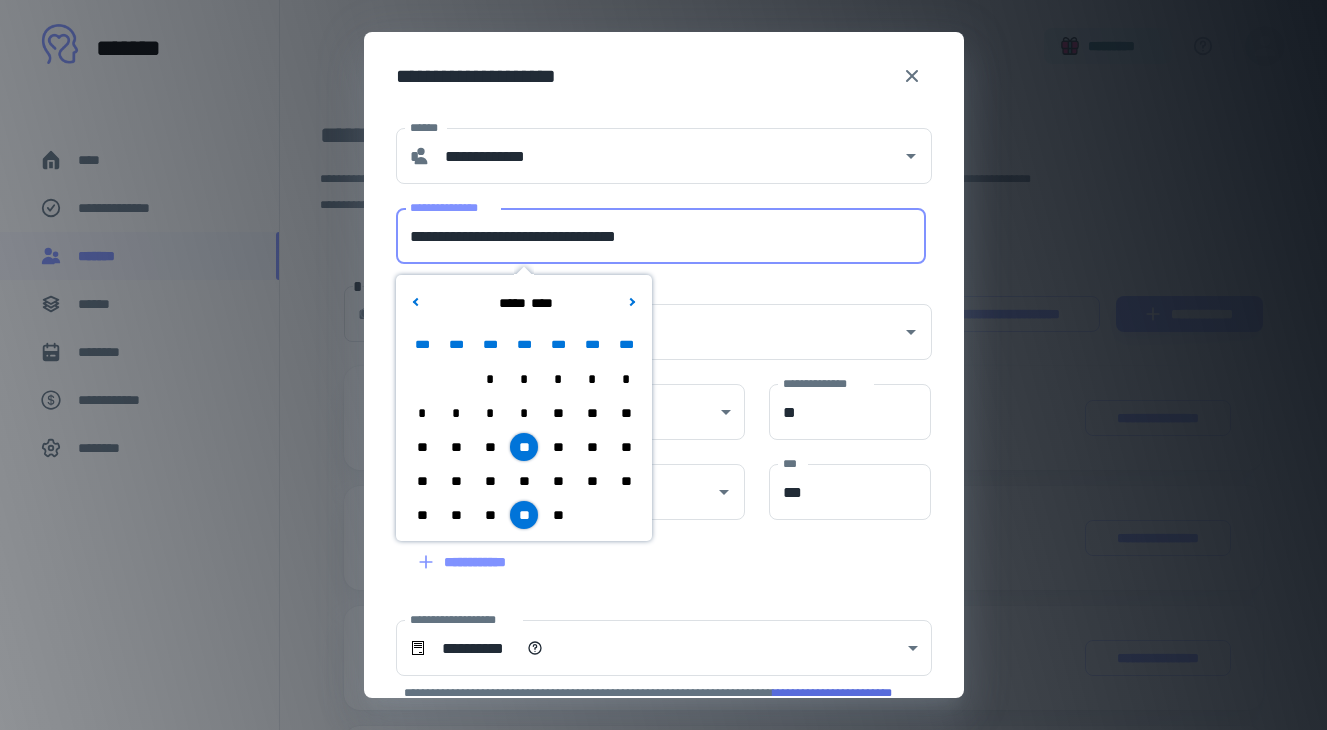 drag, startPoint x: 505, startPoint y: 231, endPoint x: 387, endPoint y: 230, distance: 118.004234 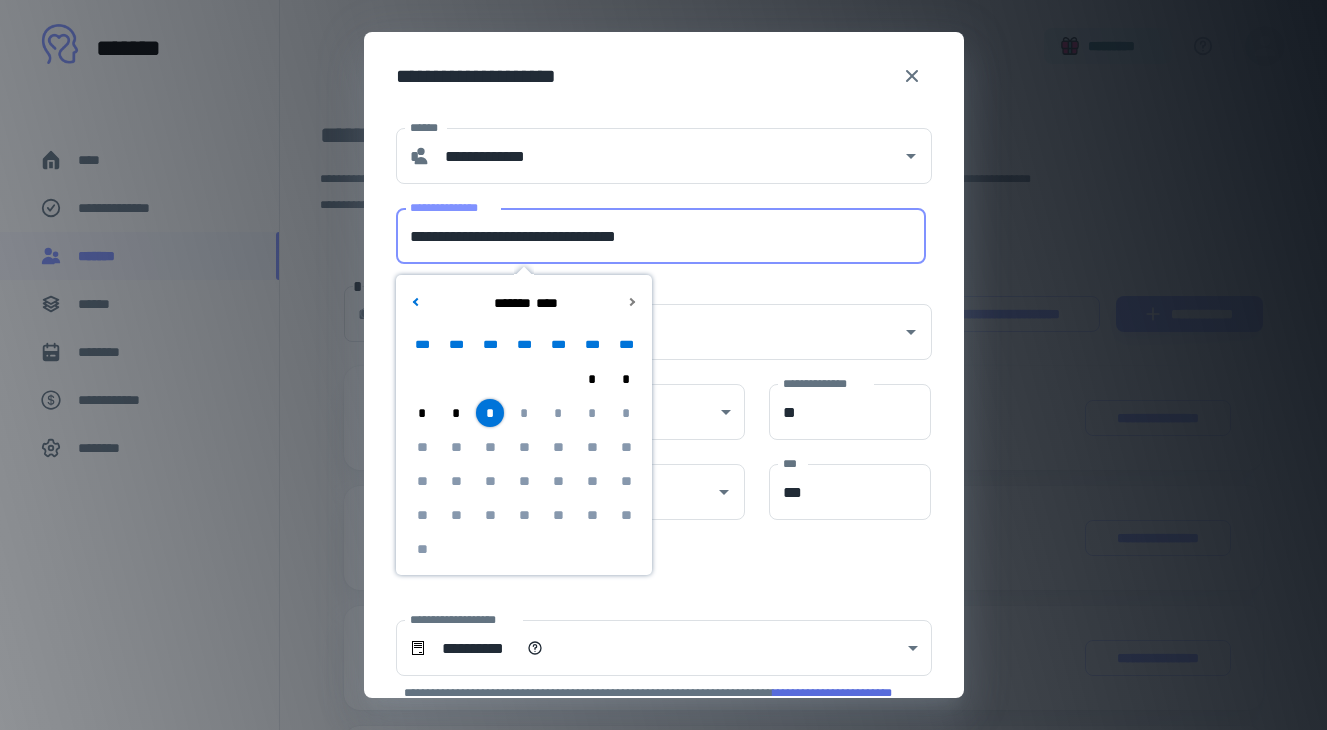 drag, startPoint x: 507, startPoint y: 236, endPoint x: 375, endPoint y: 235, distance: 132.00378 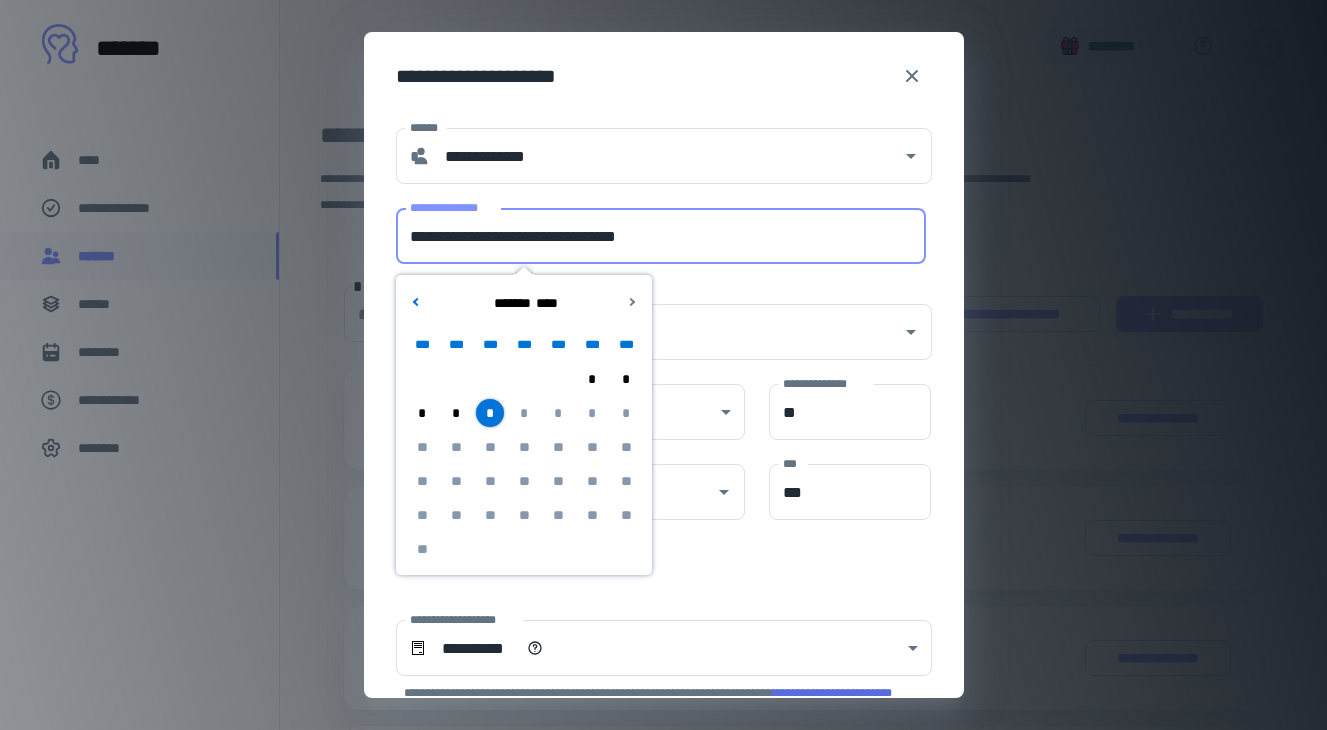 click on "**********" at bounding box center [661, 236] 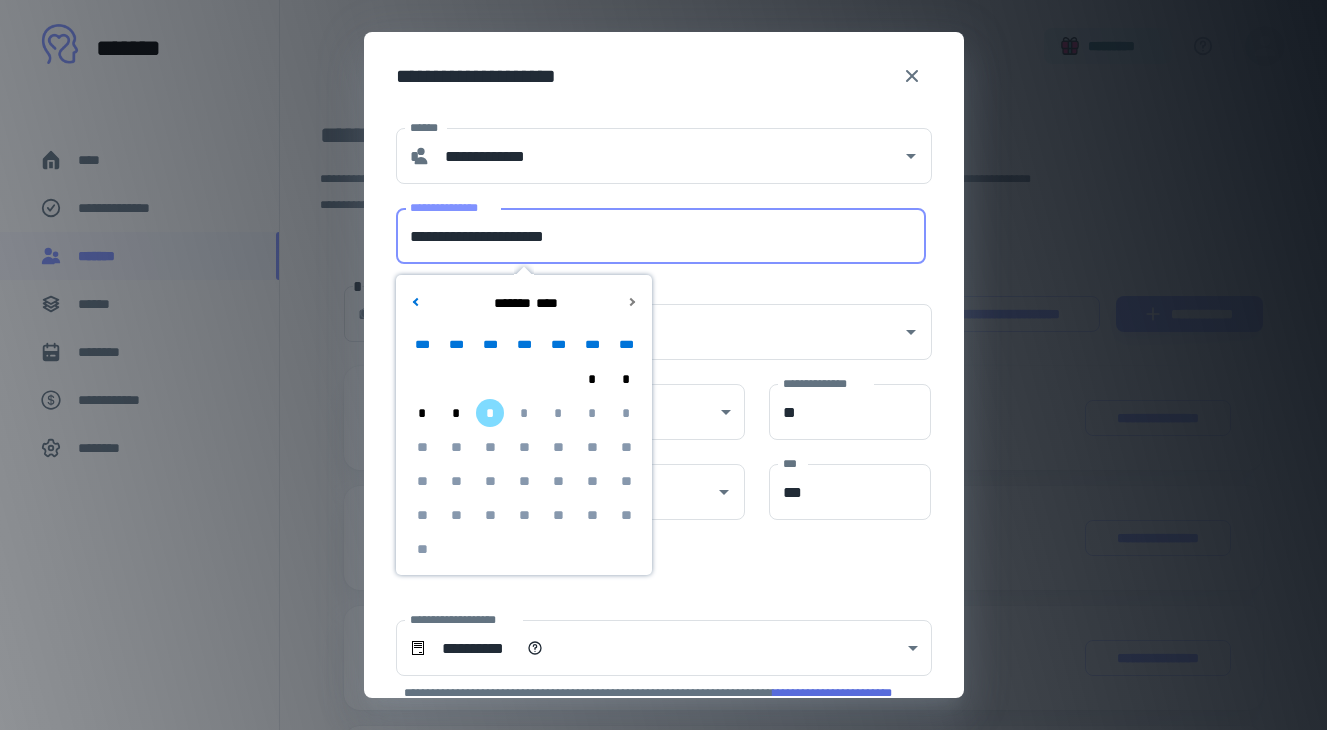 type on "**********" 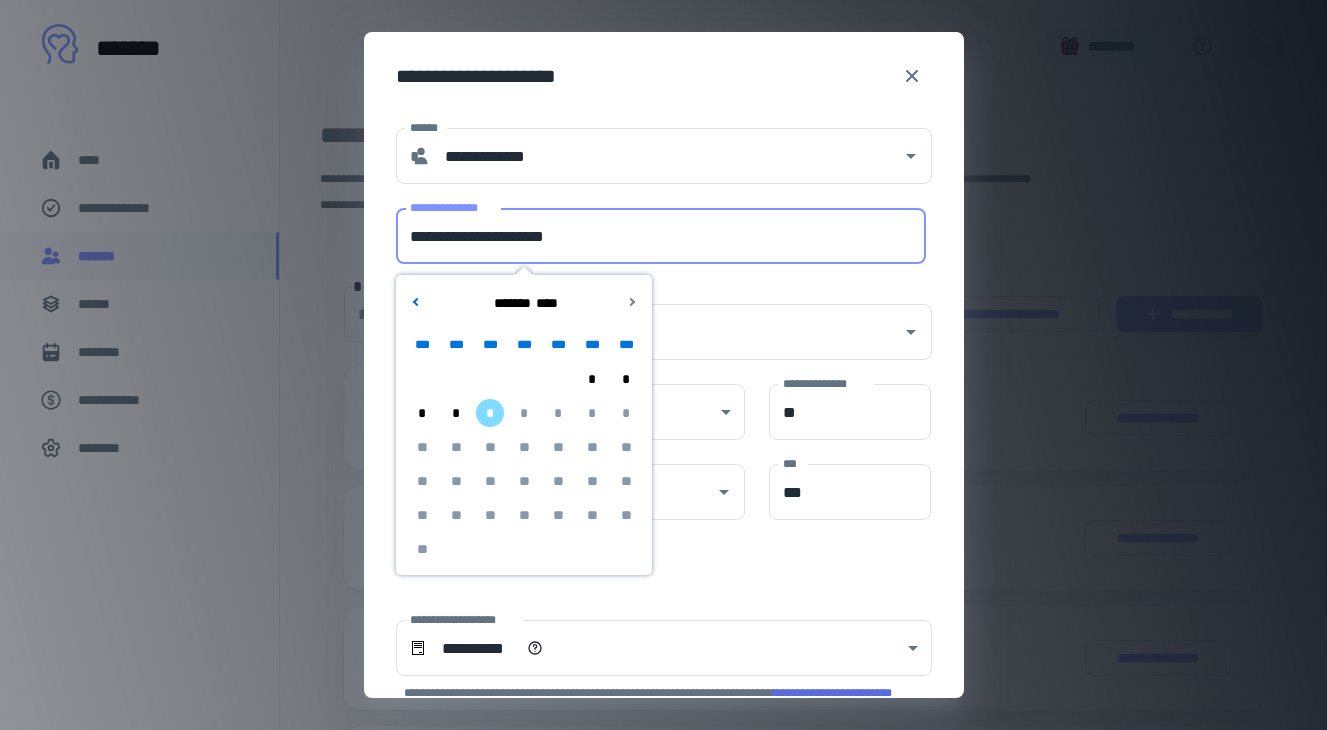 click on "[FIRST] [LAST] [STREET_NAME] [CITY] [STATE] [ZIP_CODE] [COUNTRY] [EMAIL] [PHONE] [CREDIT_CARD] [EXPIRATION_DATE] [CVV] [BIRTH_DATE] [AGE] [PASSPORT_NUMBER] [DRIVER_LICENSE] [SSN]" at bounding box center [664, 422] 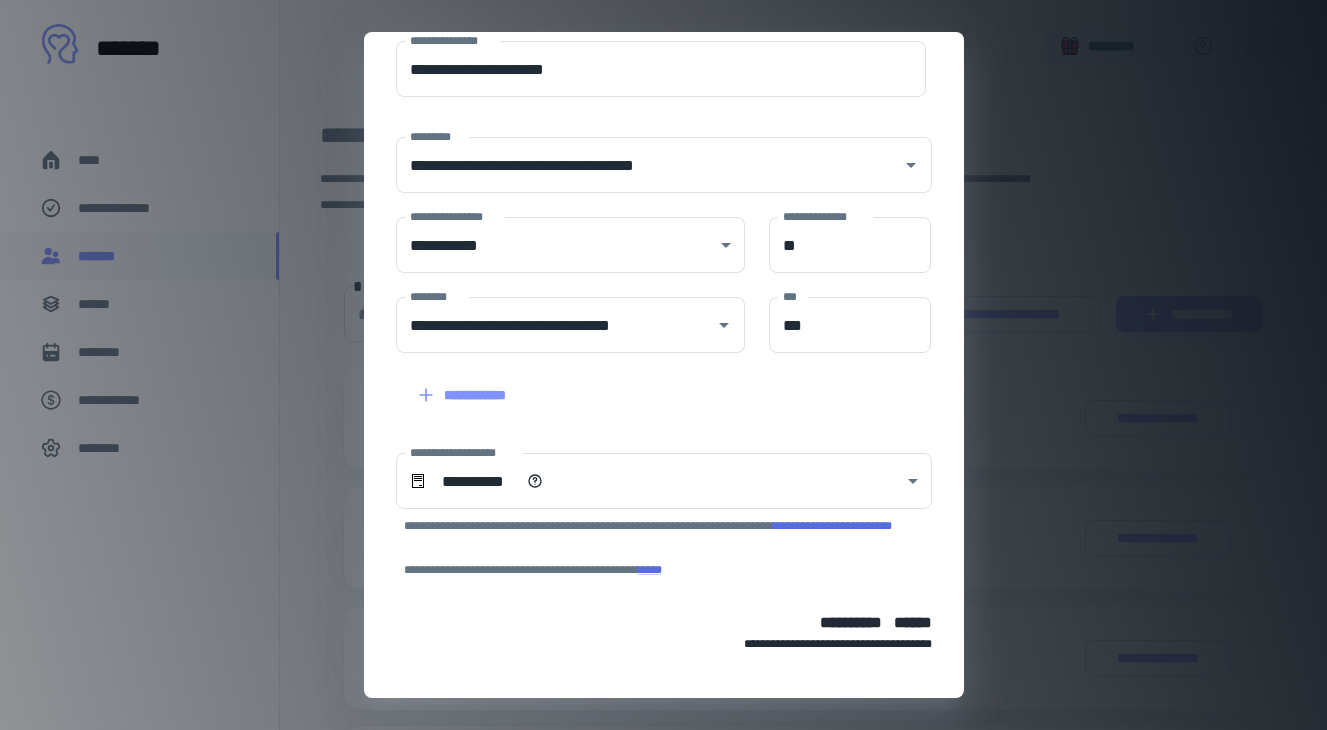 scroll, scrollTop: 238, scrollLeft: 0, axis: vertical 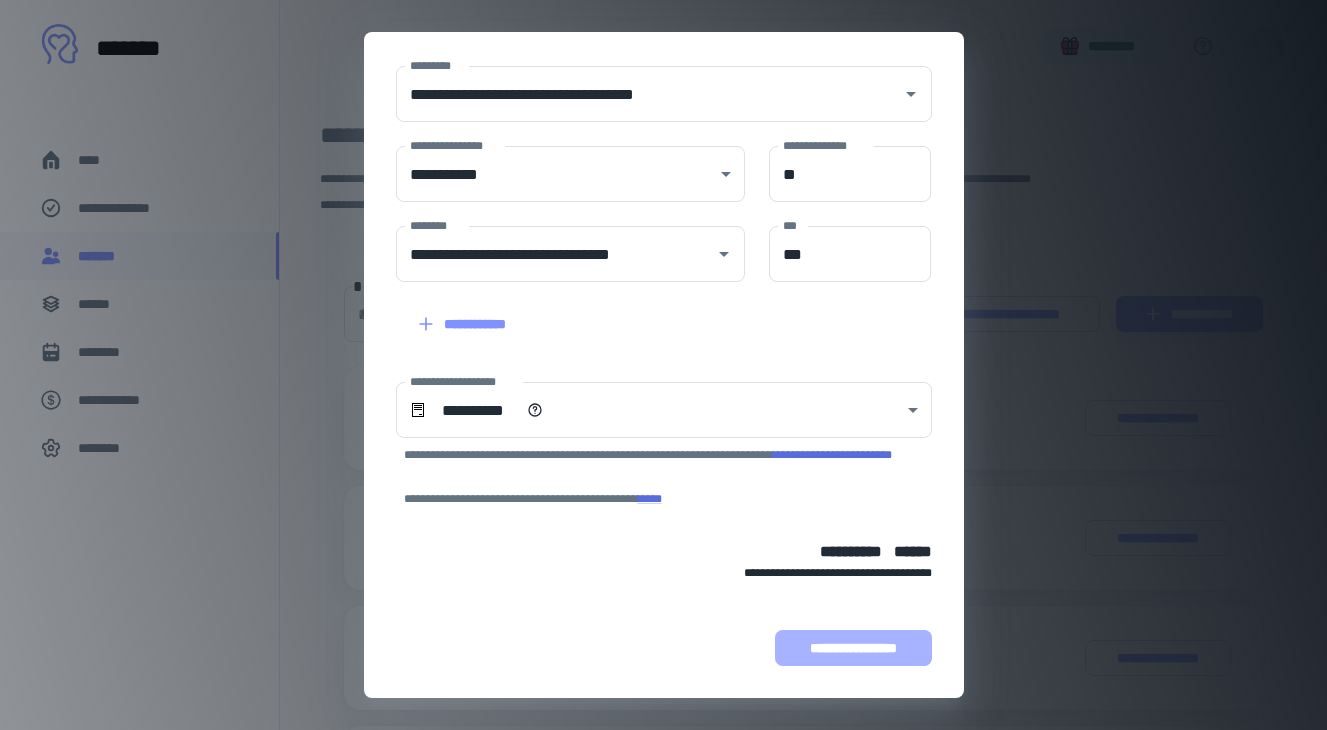 click on "**********" at bounding box center [853, 648] 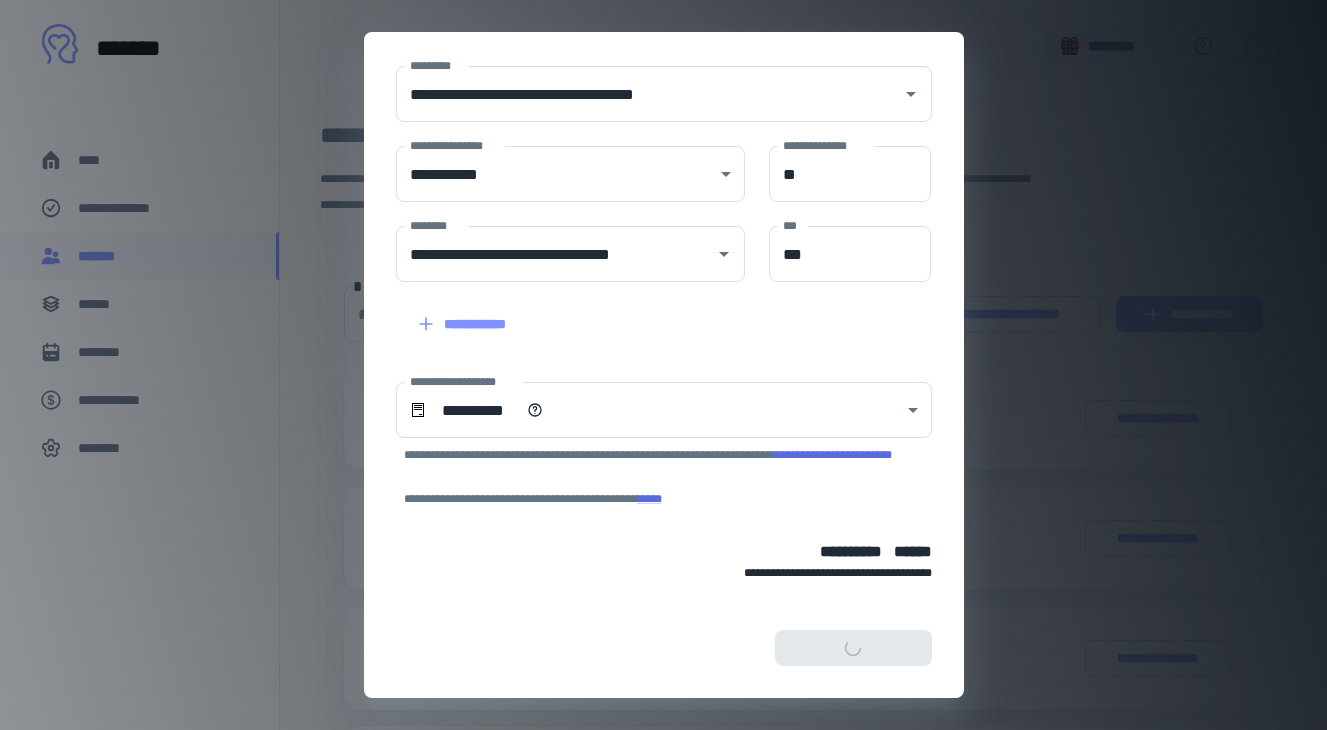 scroll, scrollTop: 386, scrollLeft: 0, axis: vertical 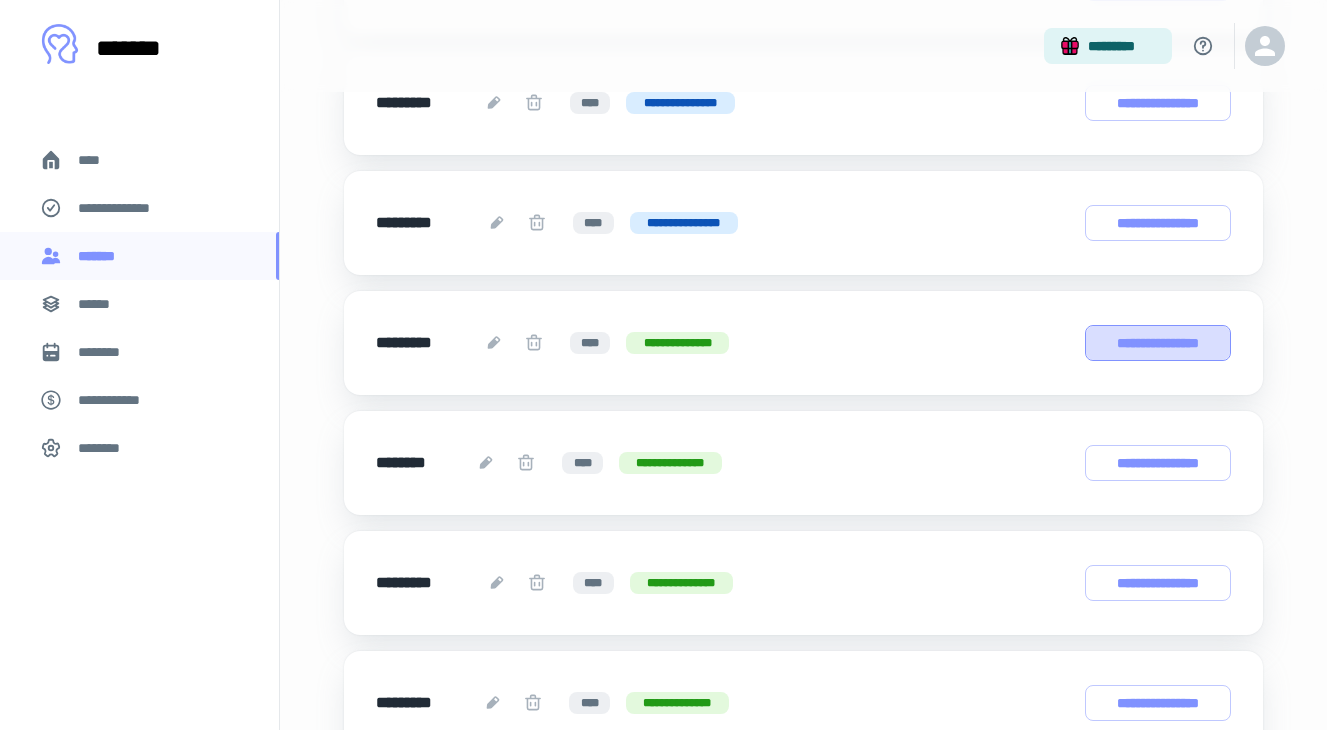 click on "**********" at bounding box center [1158, 343] 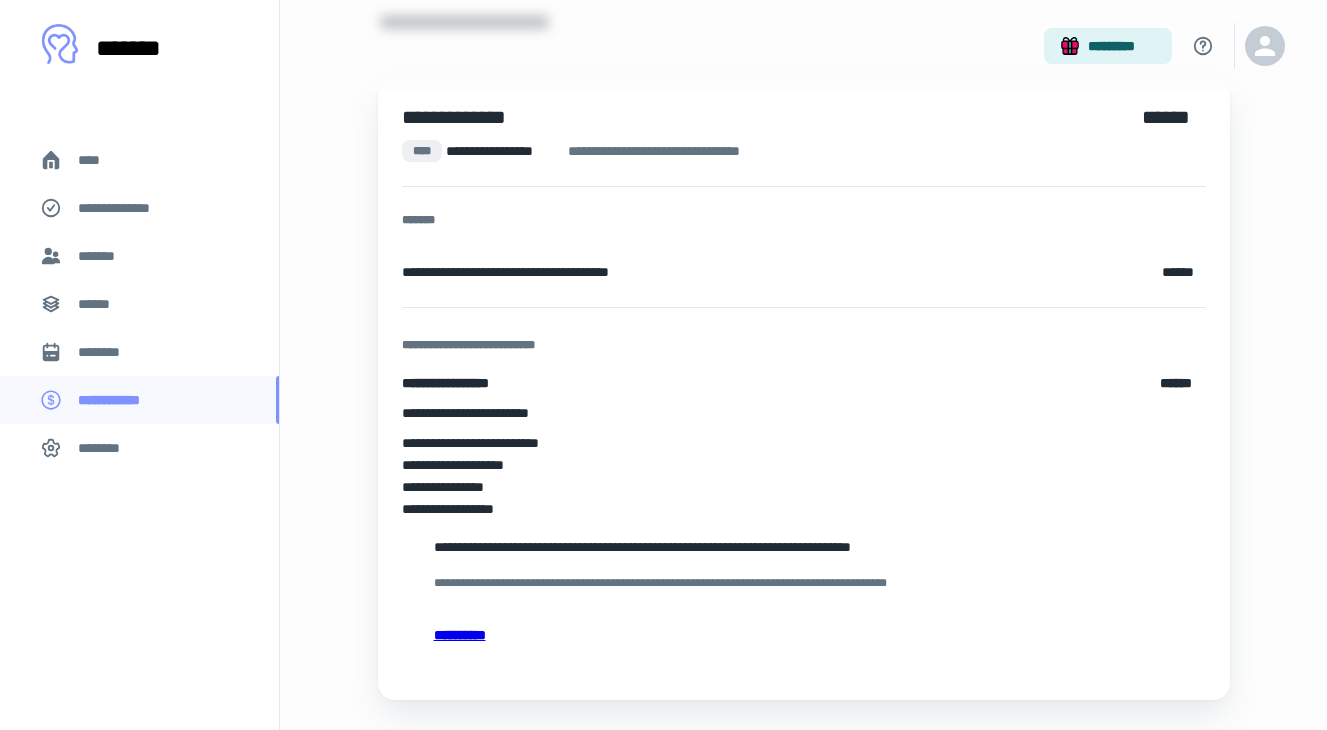 scroll, scrollTop: 210, scrollLeft: 0, axis: vertical 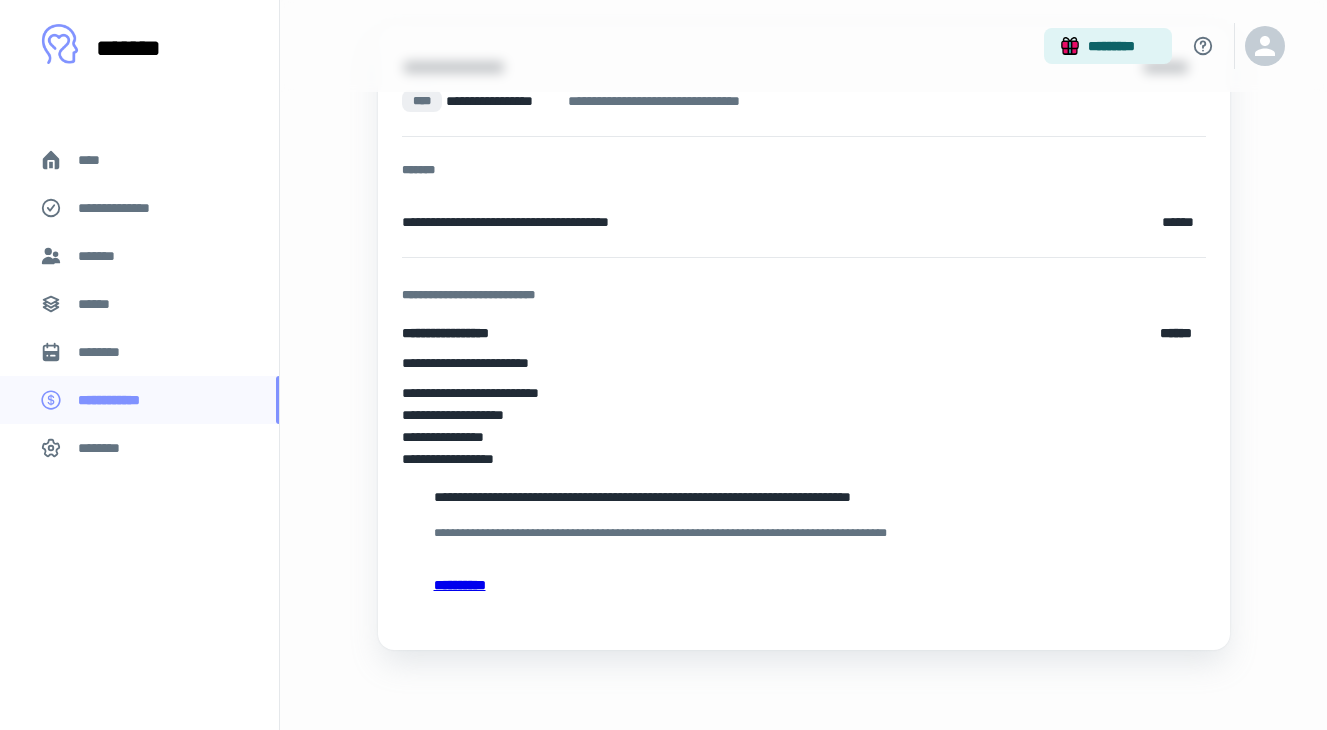 click on "**********" at bounding box center (804, 585) 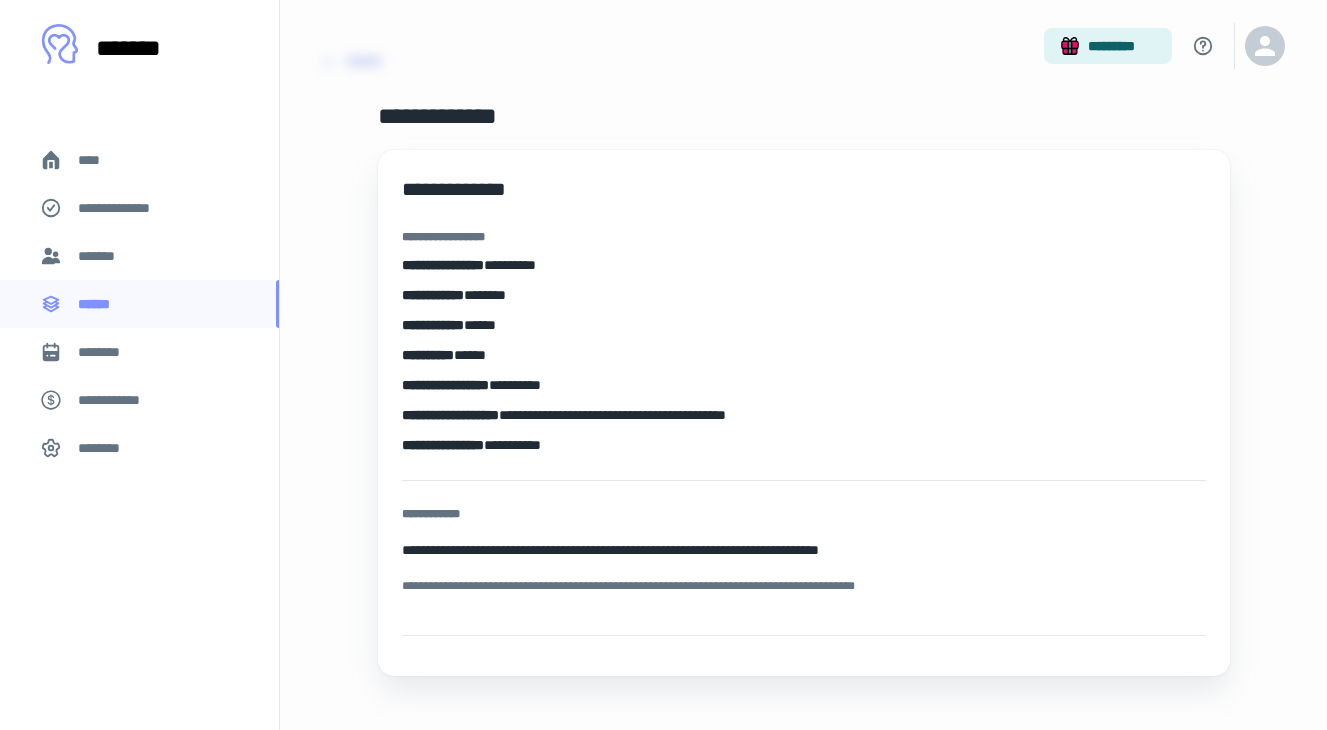 scroll, scrollTop: 92, scrollLeft: 0, axis: vertical 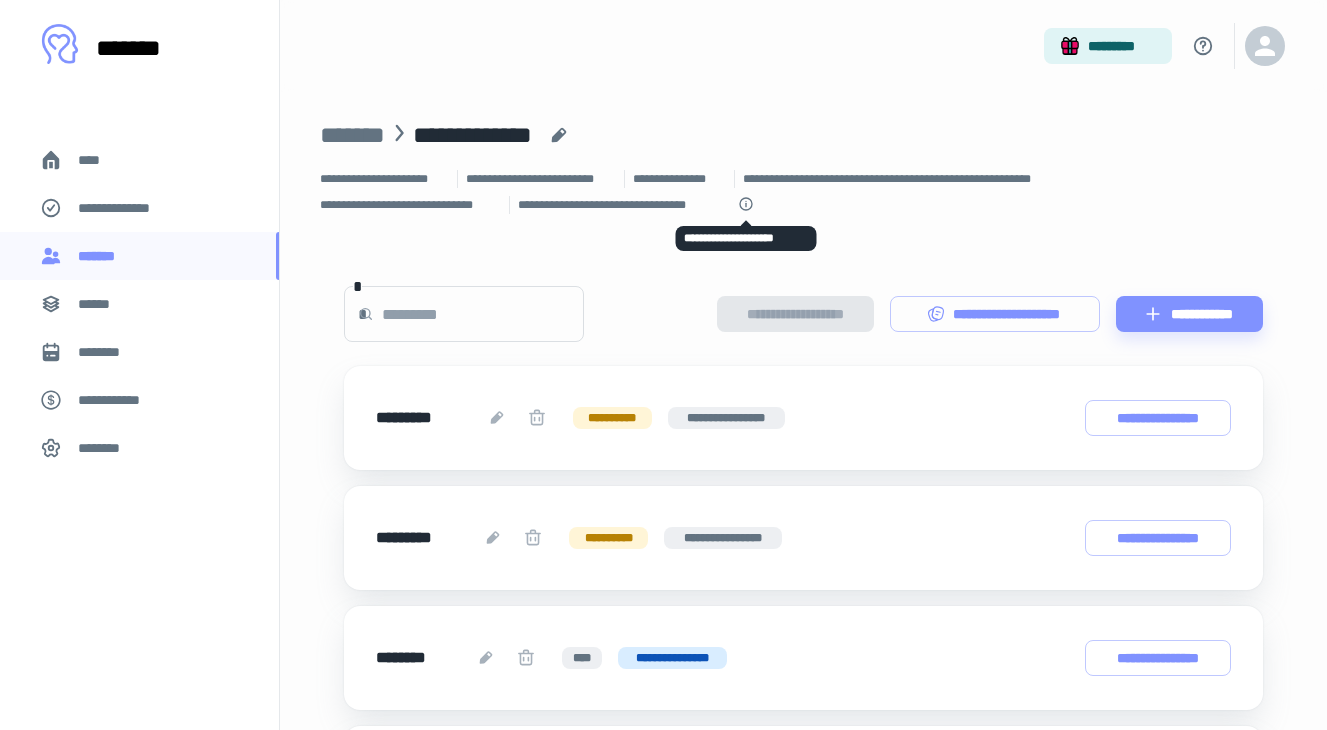 click 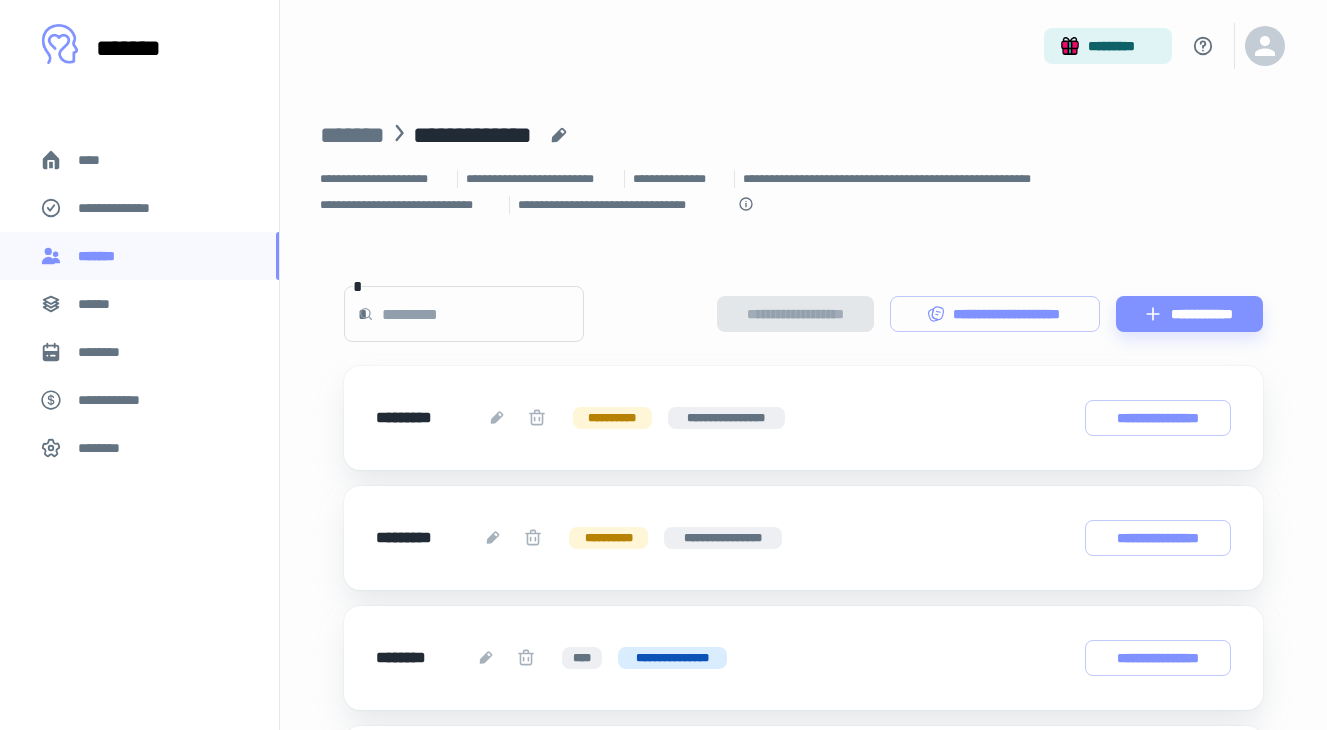 click on "****" at bounding box center [139, 160] 